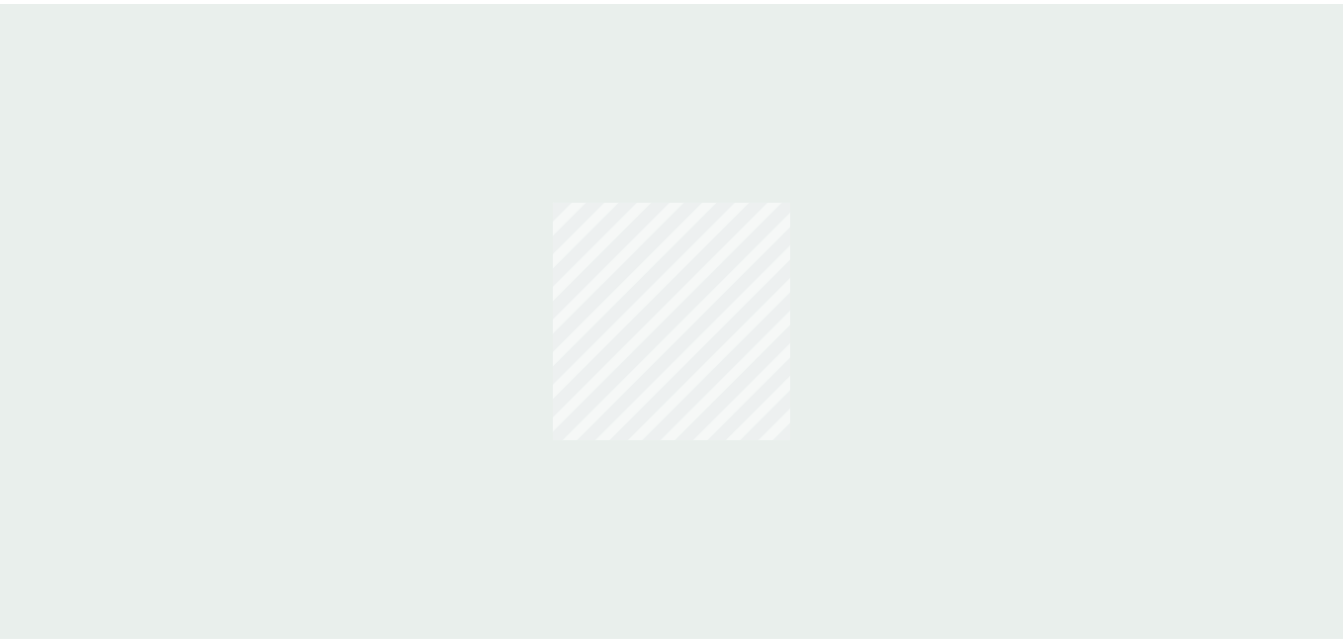 scroll, scrollTop: 0, scrollLeft: 0, axis: both 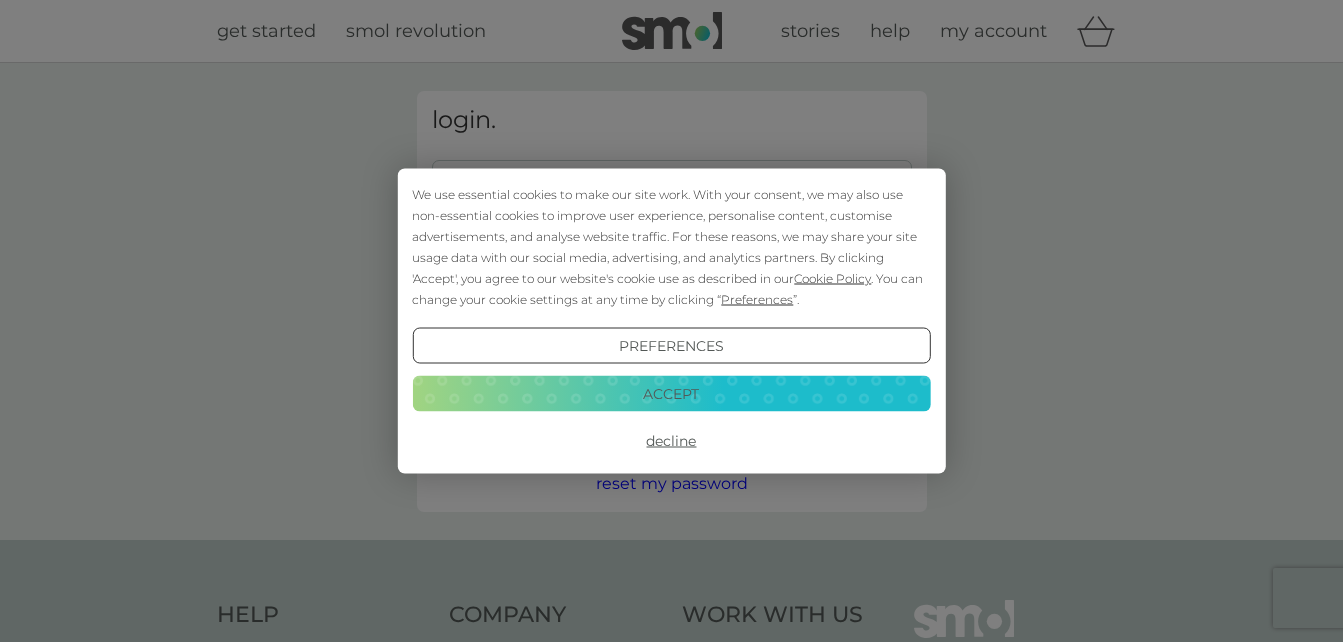 click on "Accept" at bounding box center (671, 393) 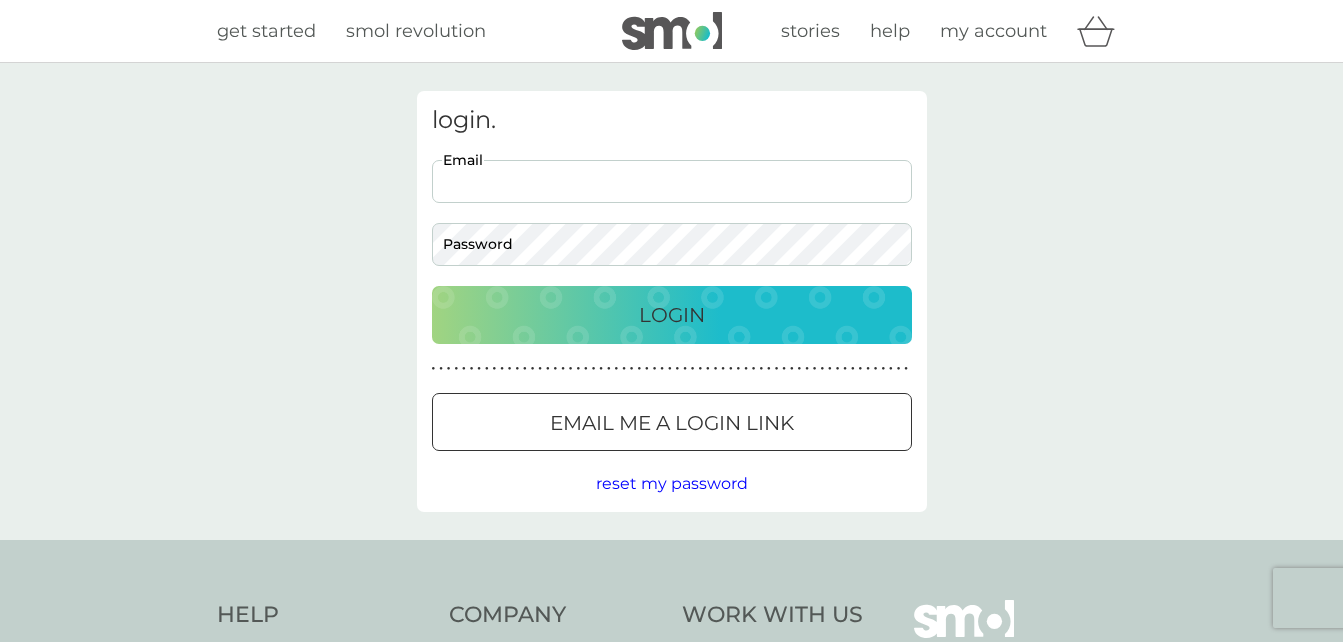 click on "Email" at bounding box center [672, 181] 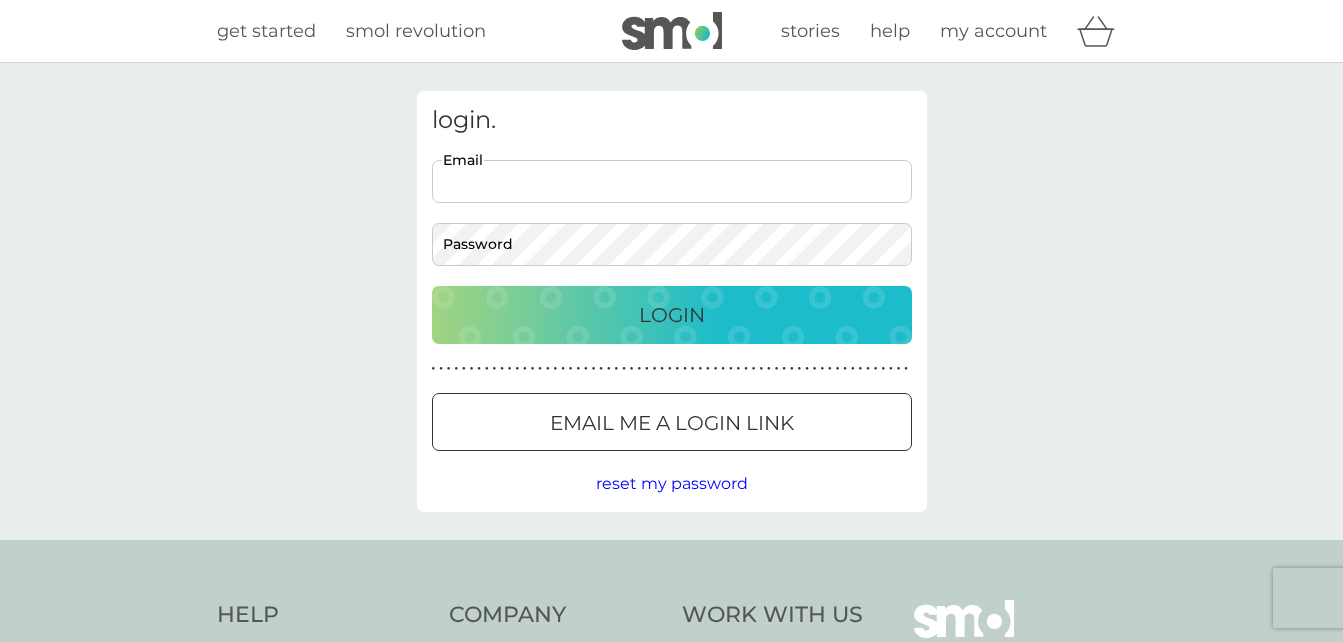 type on "cailennon0710@gmail.com" 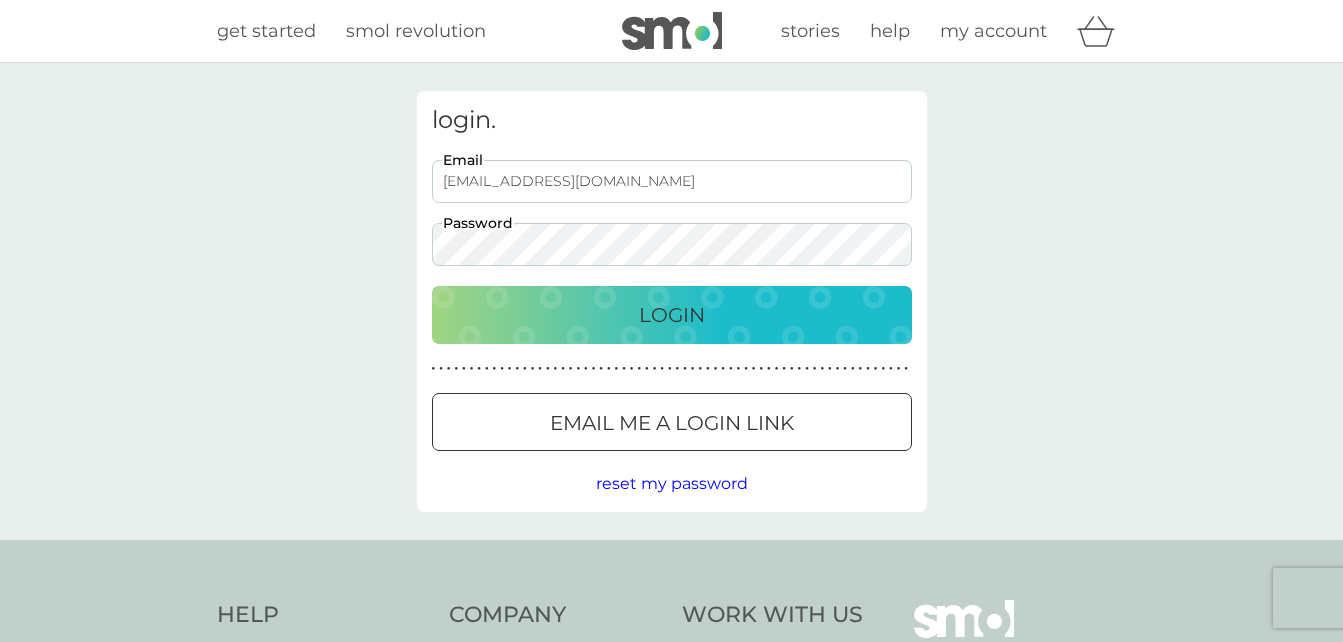 click on "Login" at bounding box center (672, 315) 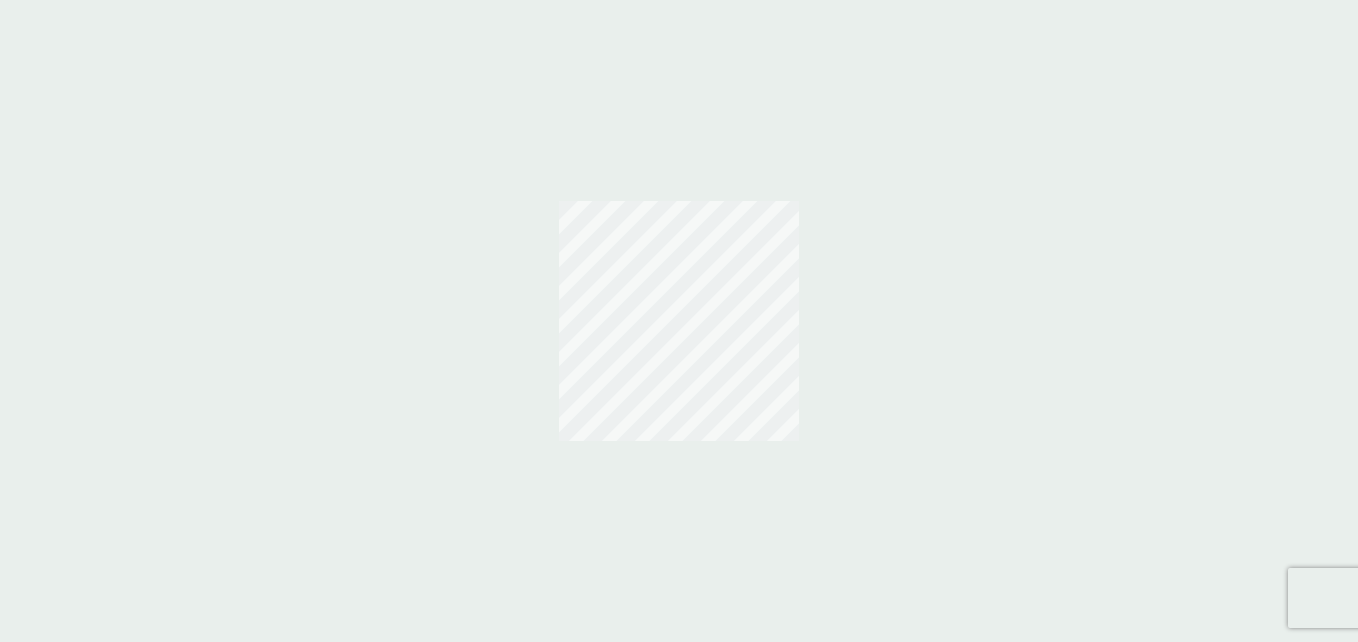 scroll, scrollTop: 0, scrollLeft: 0, axis: both 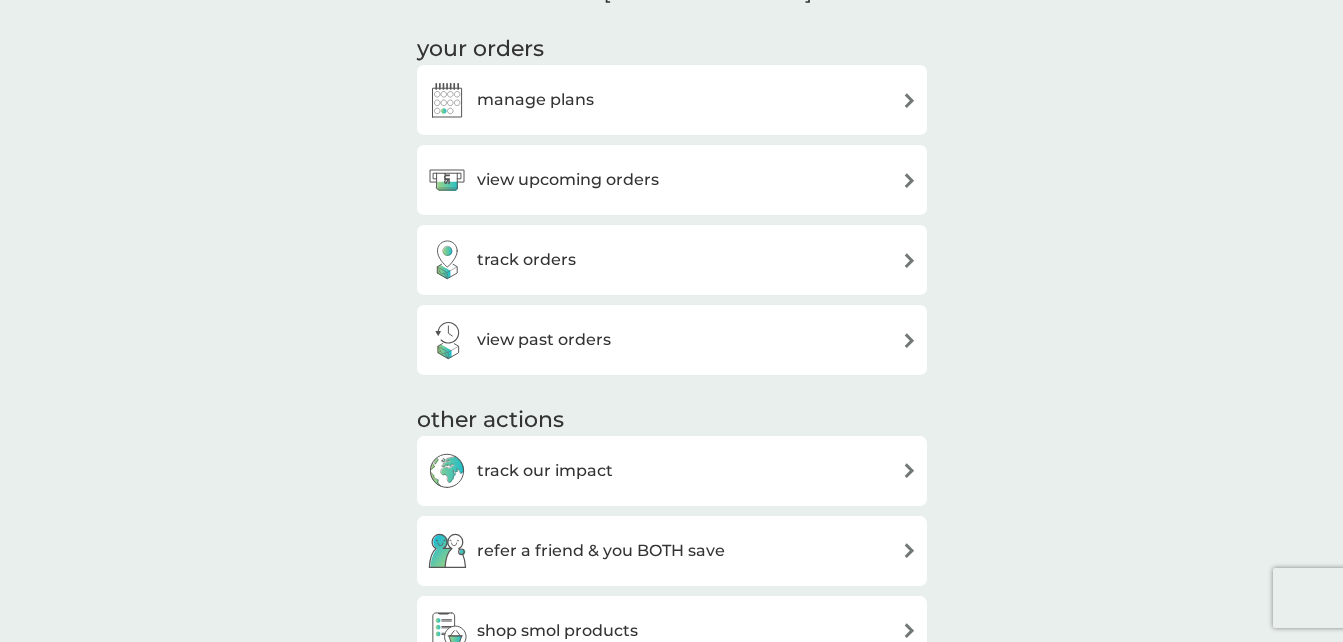 click on "manage plans" at bounding box center [672, 100] 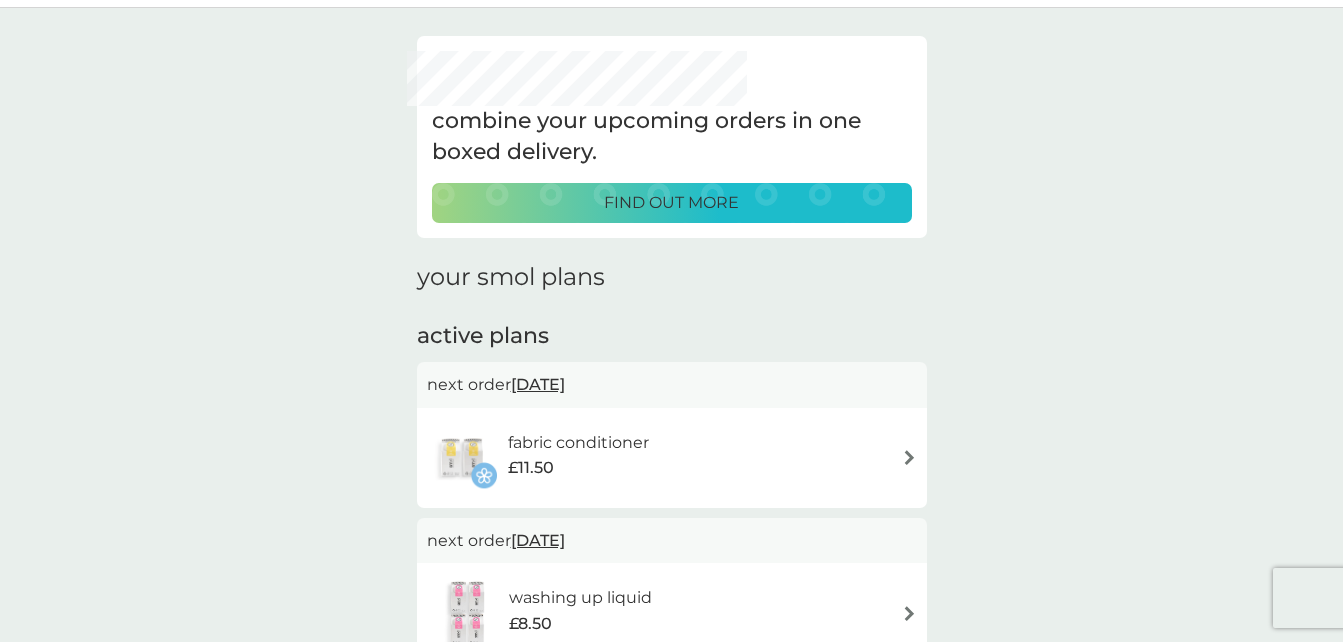 scroll, scrollTop: 100, scrollLeft: 0, axis: vertical 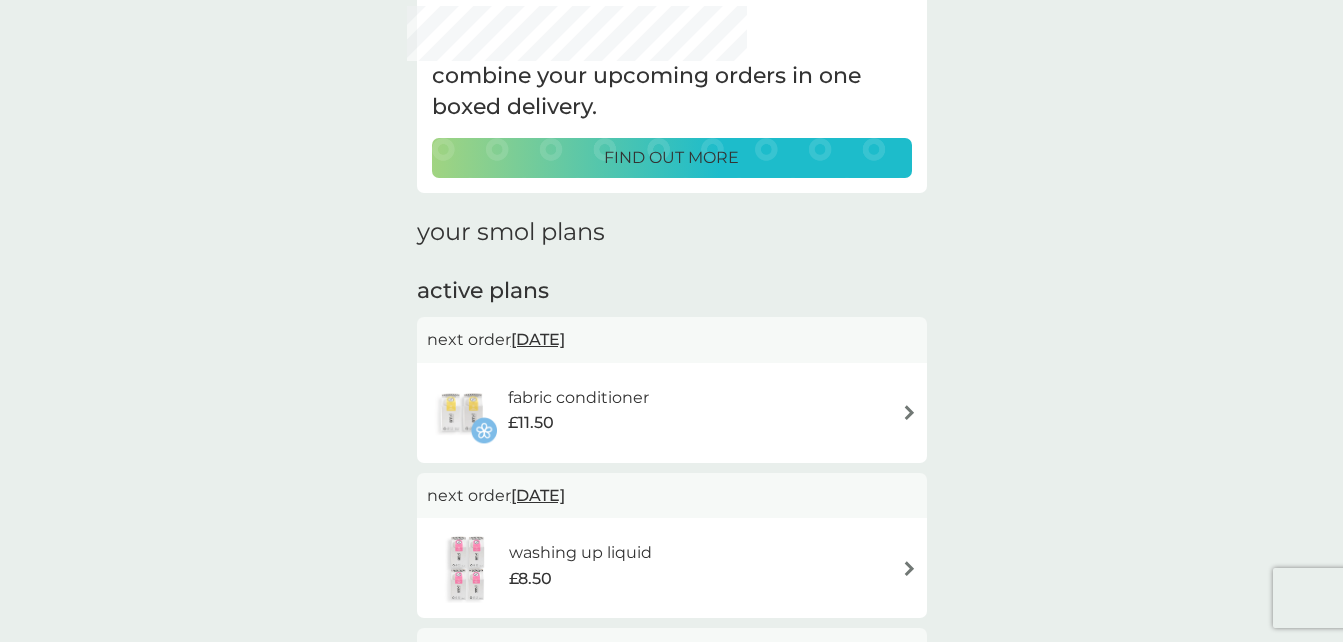 click on "fabric conditioner £11.50" at bounding box center [672, 413] 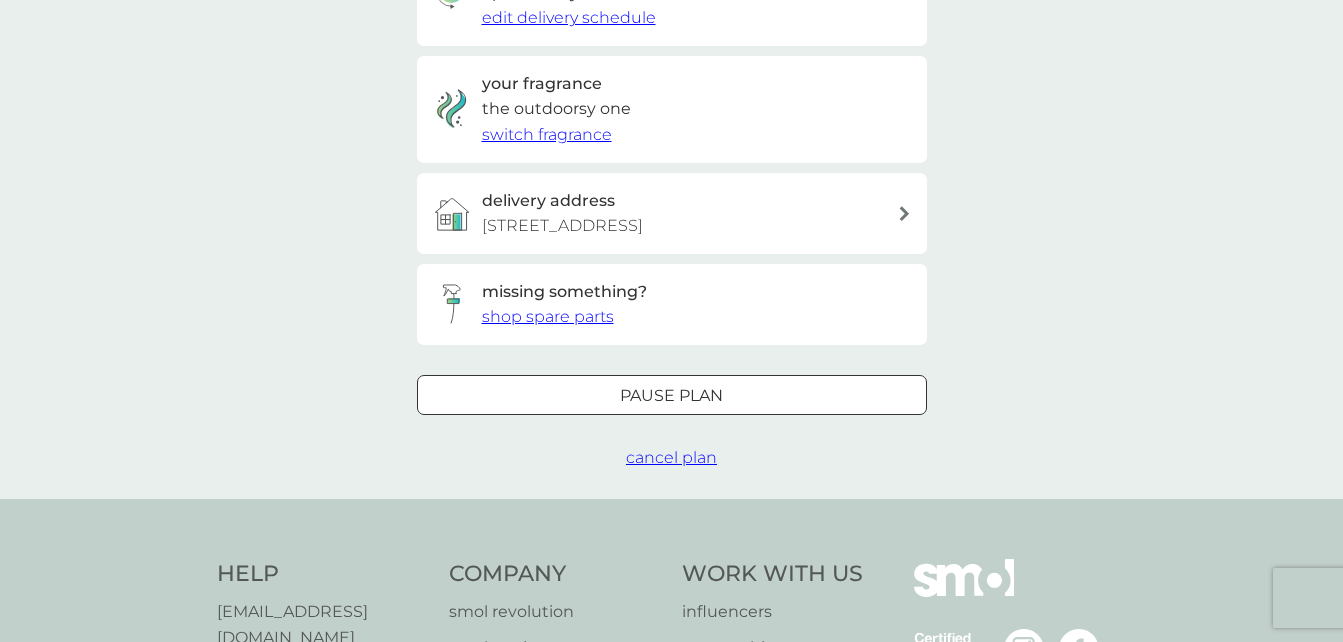 scroll, scrollTop: 700, scrollLeft: 0, axis: vertical 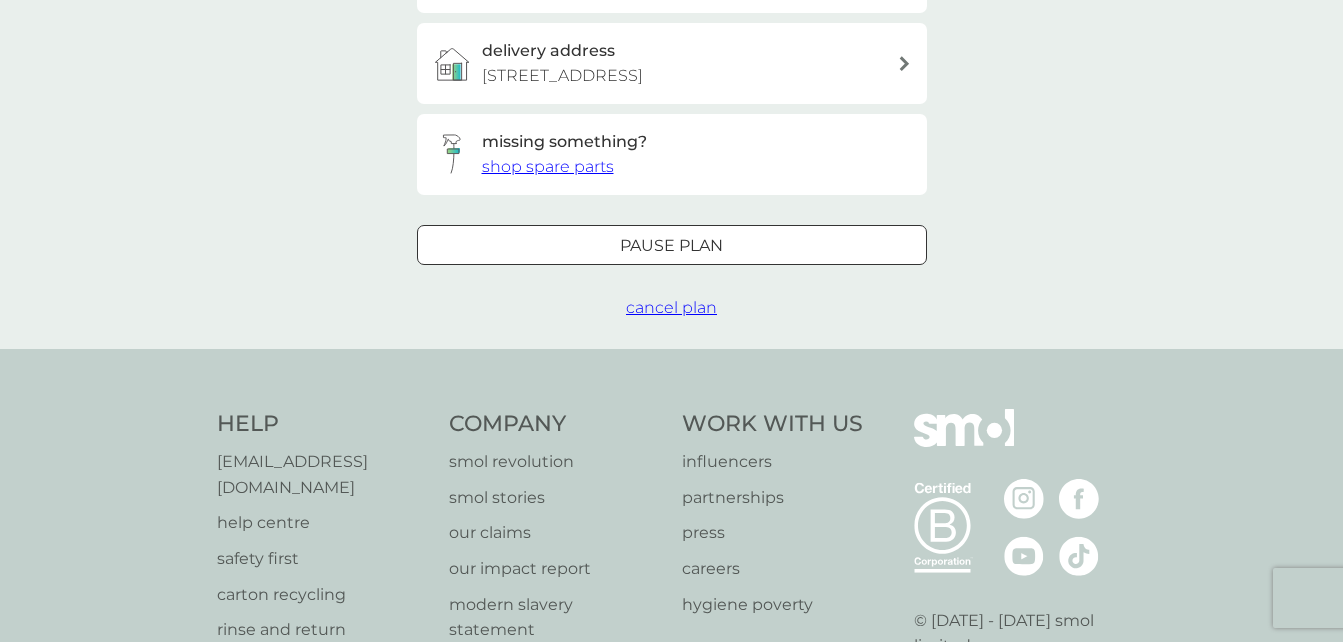 click on "Pause plan" at bounding box center (671, 246) 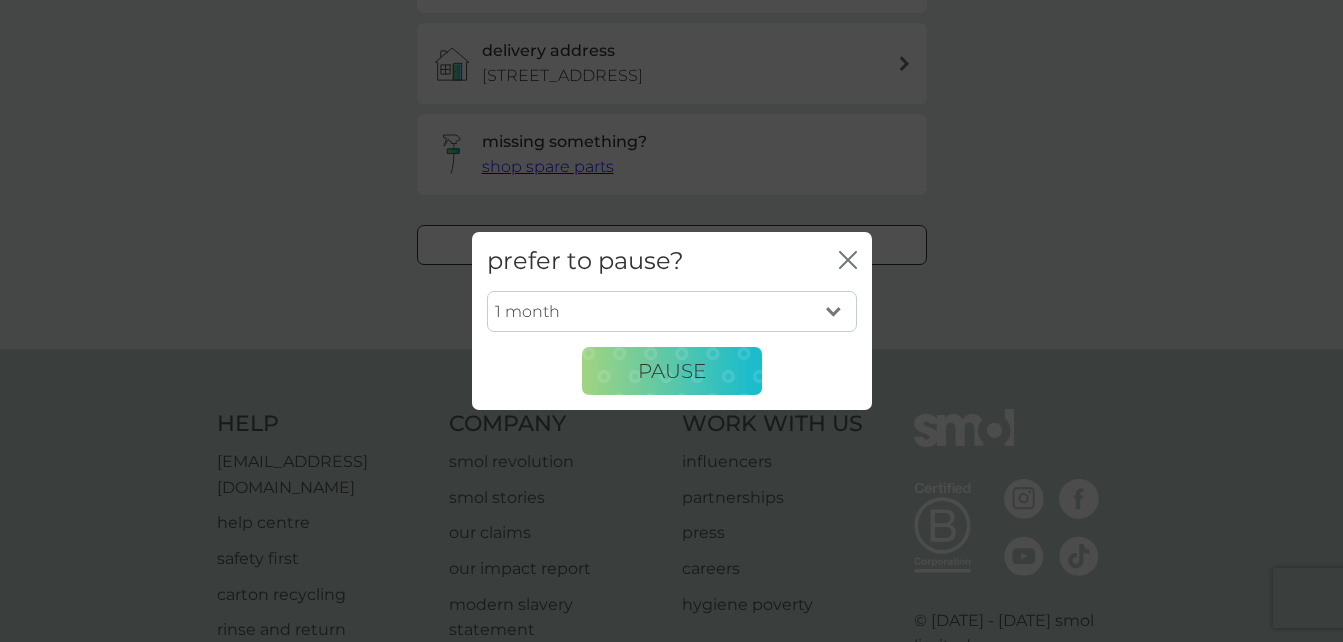 click on "close" 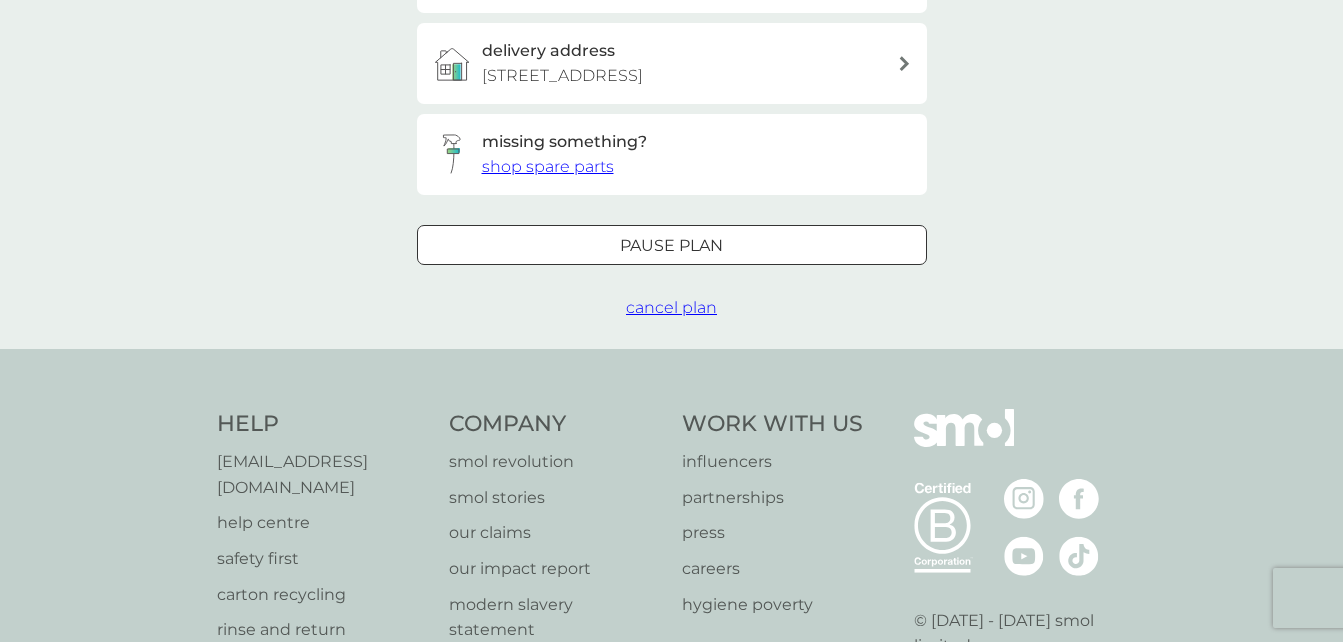 click on "cancel plan" at bounding box center (671, 307) 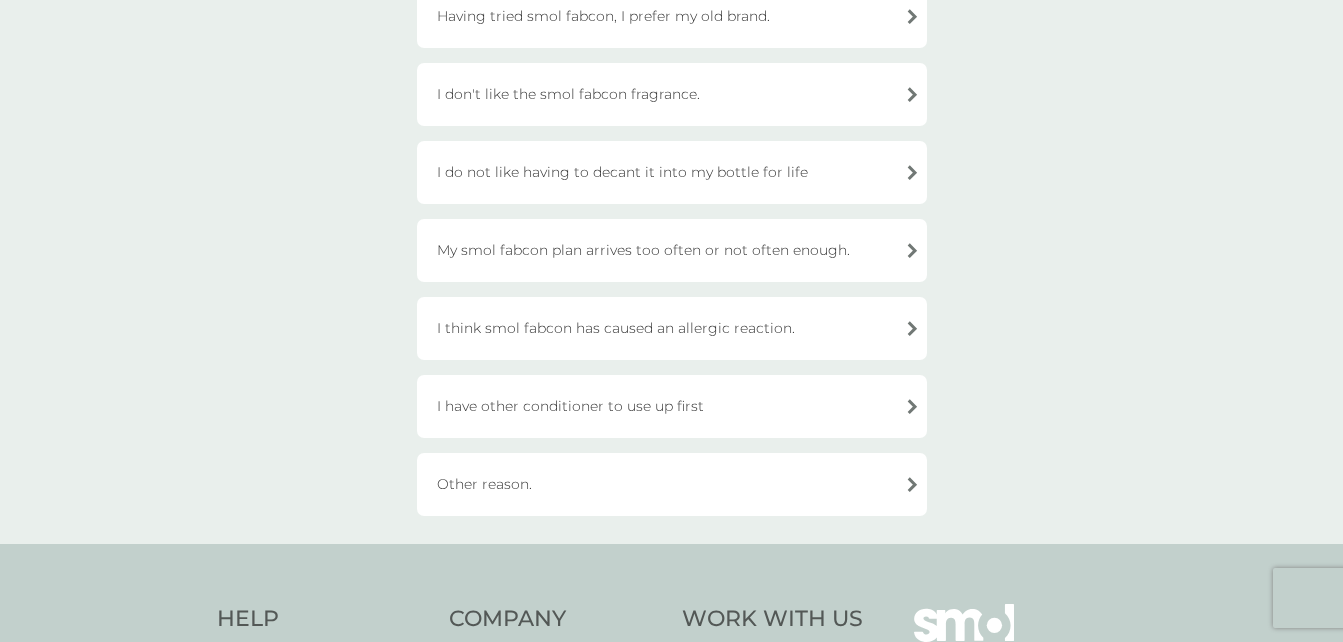 scroll, scrollTop: 400, scrollLeft: 0, axis: vertical 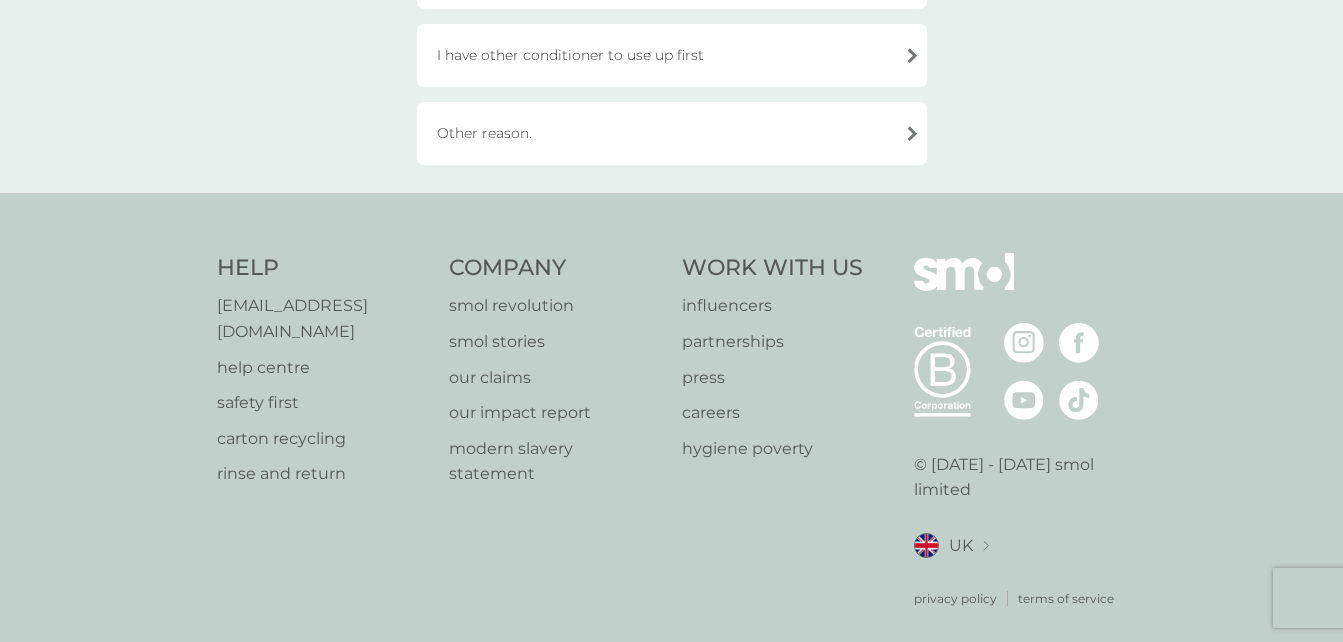 click on "Other reason." at bounding box center [672, 133] 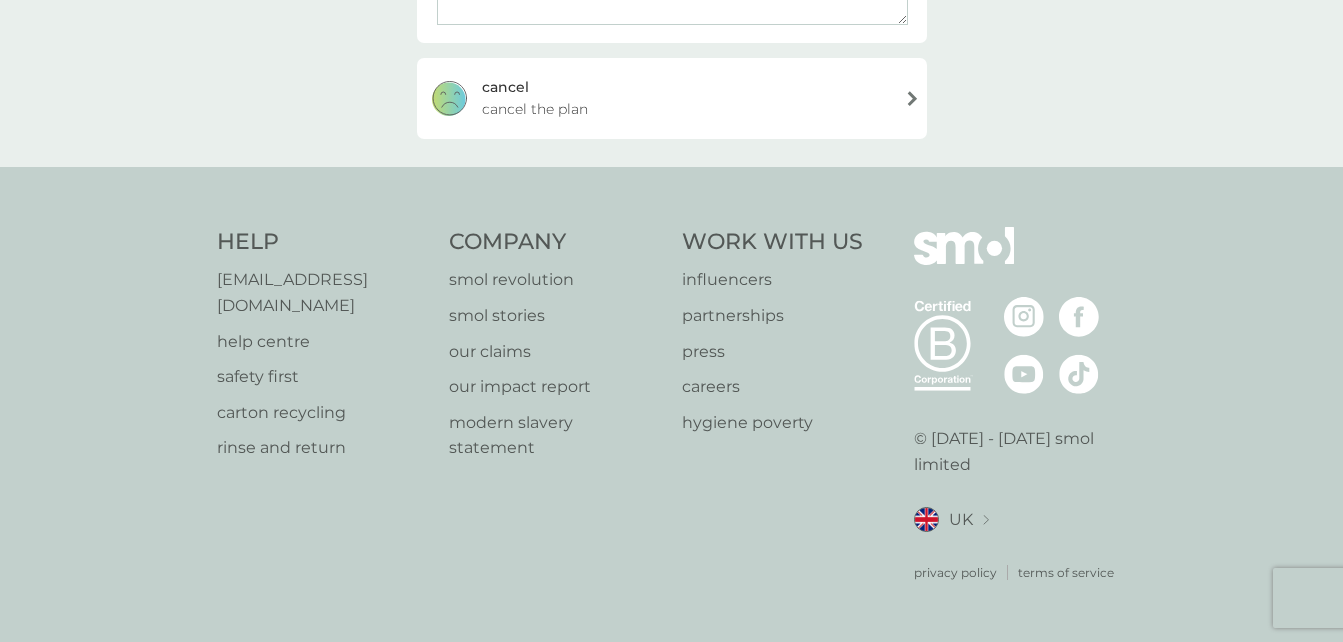 scroll, scrollTop: 437, scrollLeft: 0, axis: vertical 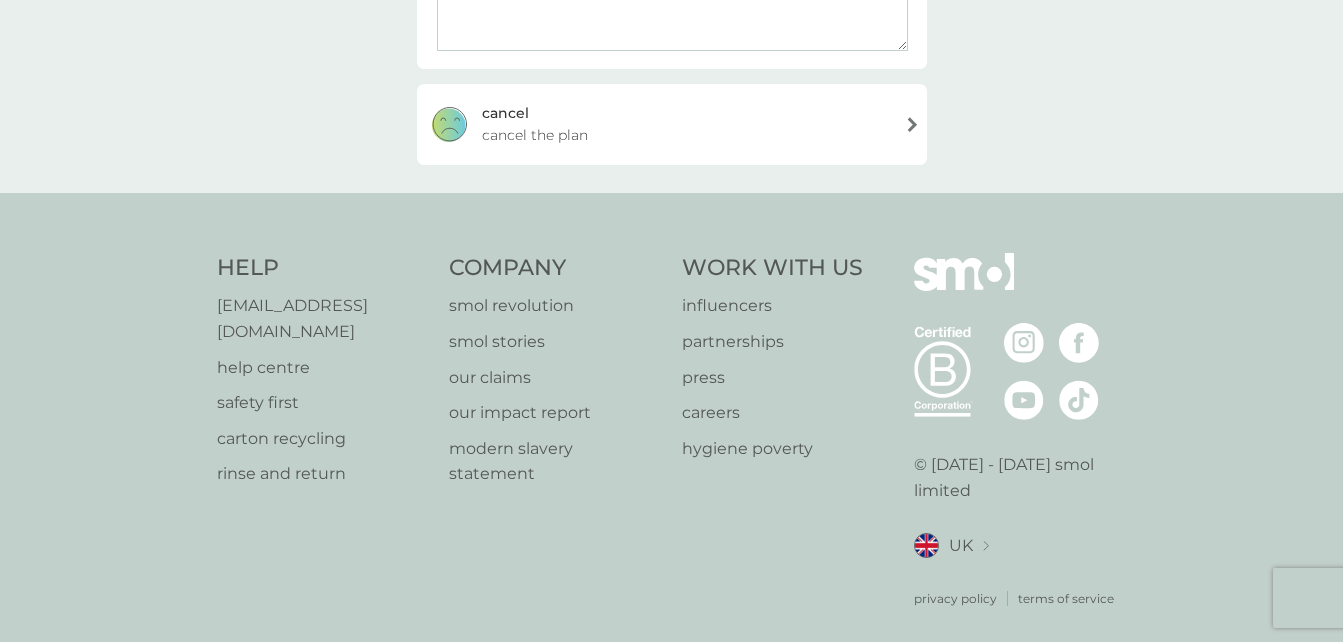 click on "cancel the plan" at bounding box center (535, 135) 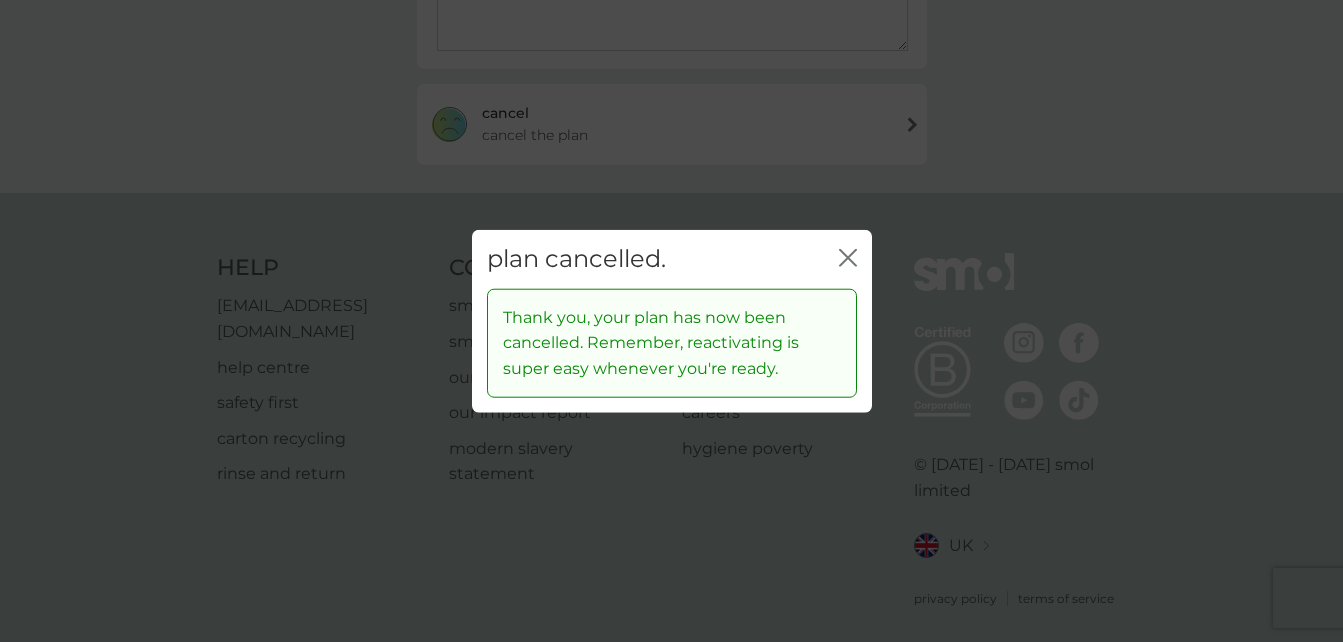 drag, startPoint x: 852, startPoint y: 253, endPoint x: 754, endPoint y: 313, distance: 114.90866 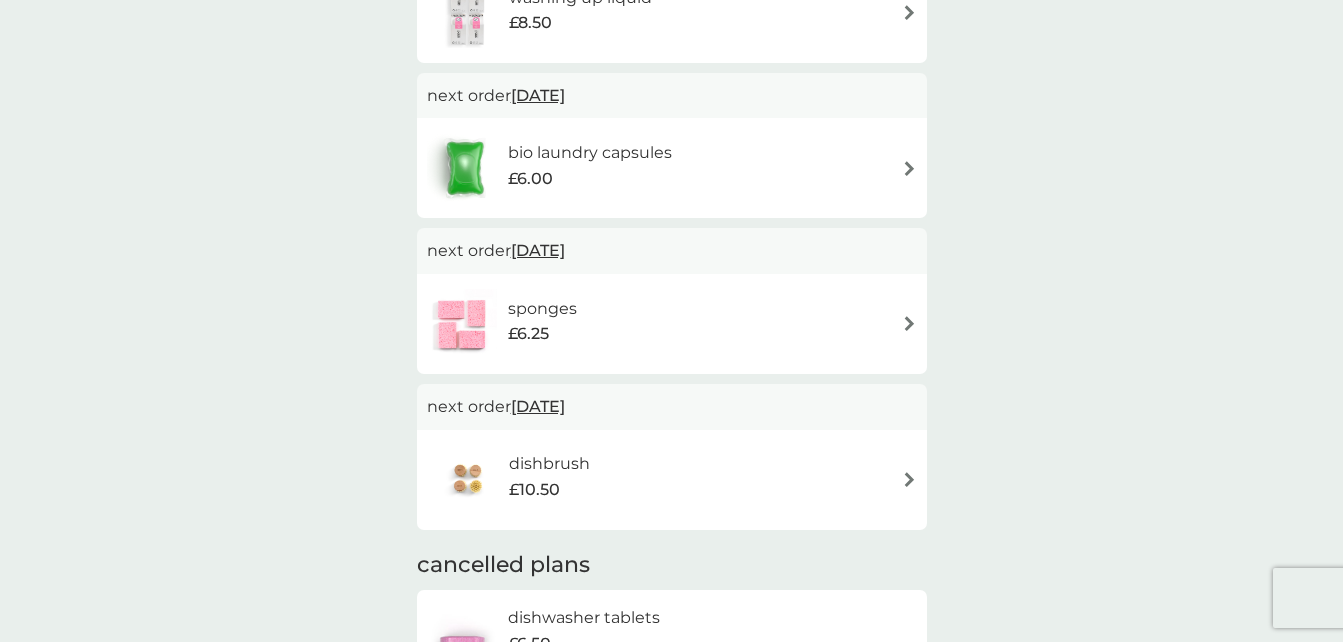 scroll, scrollTop: 300, scrollLeft: 0, axis: vertical 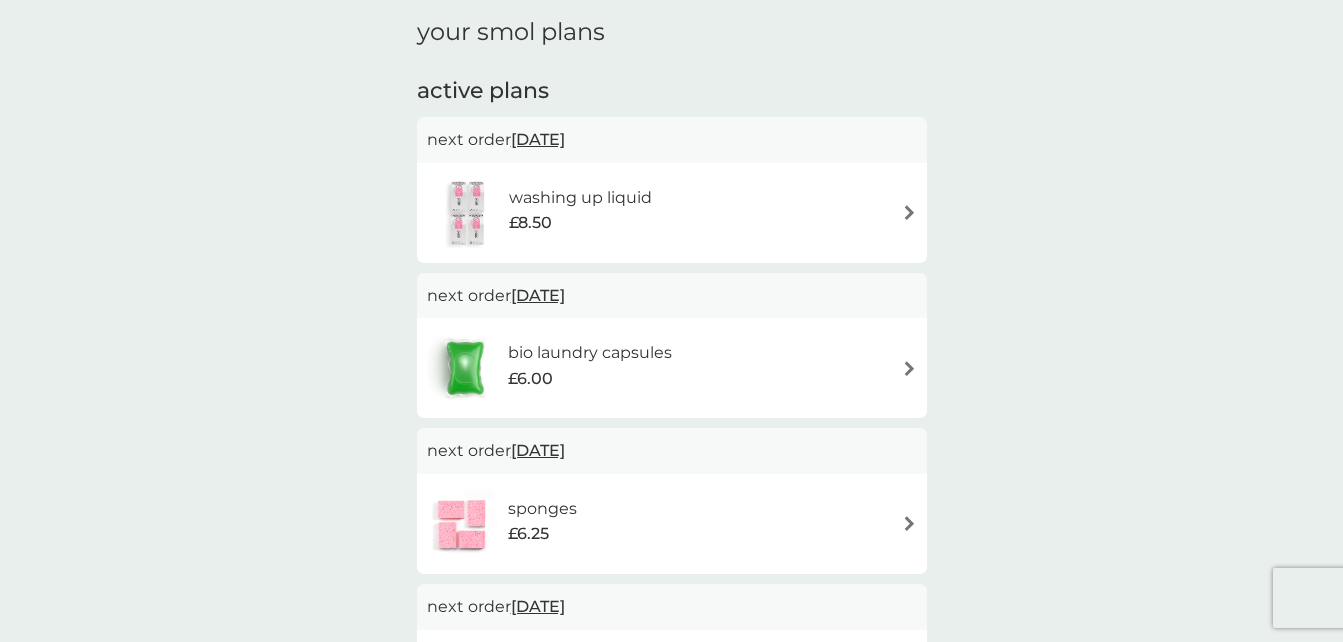 click on "bio laundry capsules £6.00" at bounding box center [672, 368] 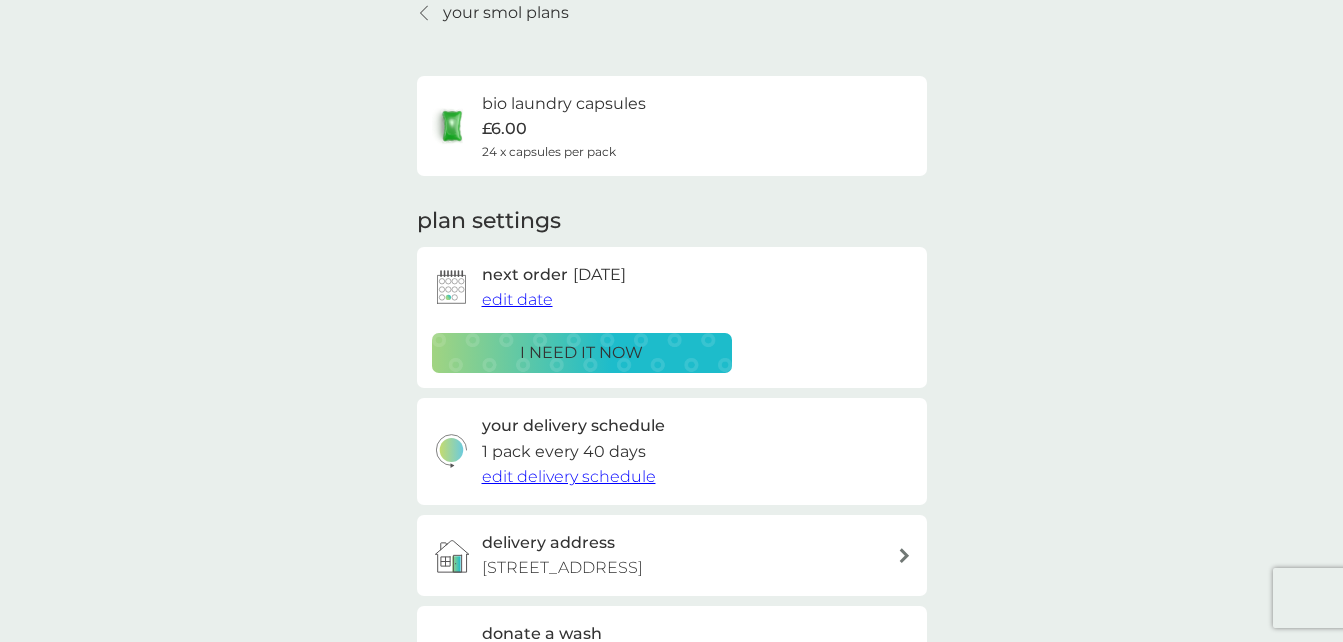 scroll, scrollTop: 200, scrollLeft: 0, axis: vertical 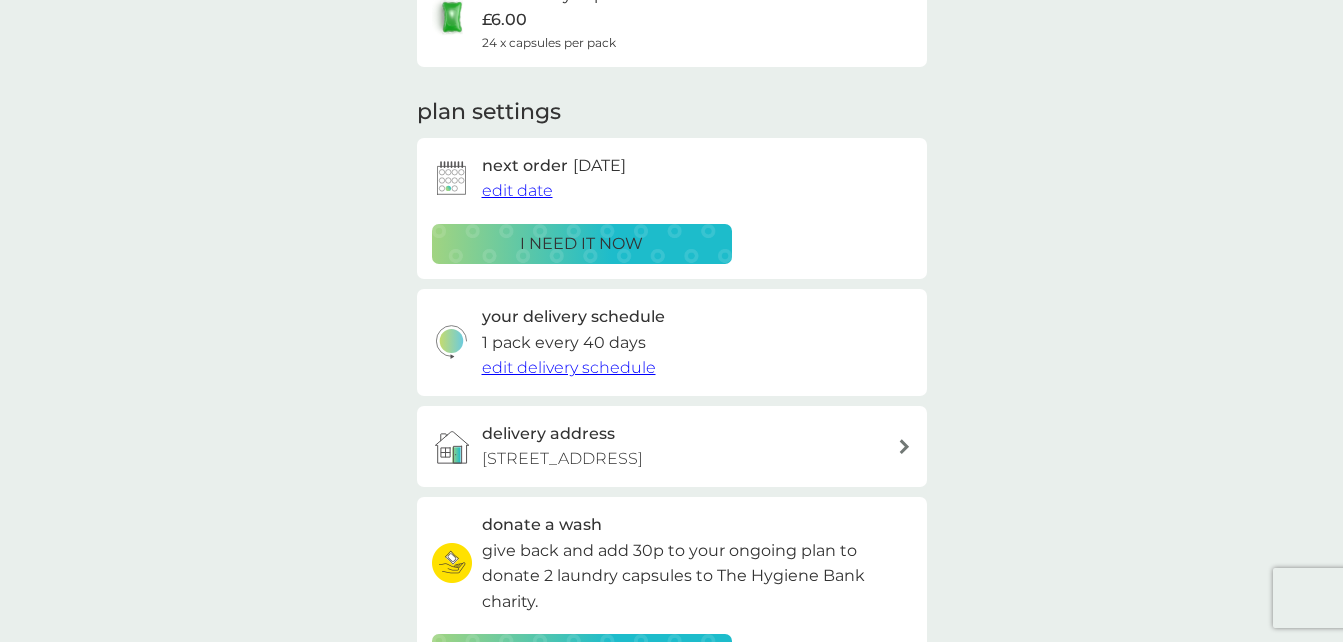 click on "edit delivery schedule" at bounding box center [569, 367] 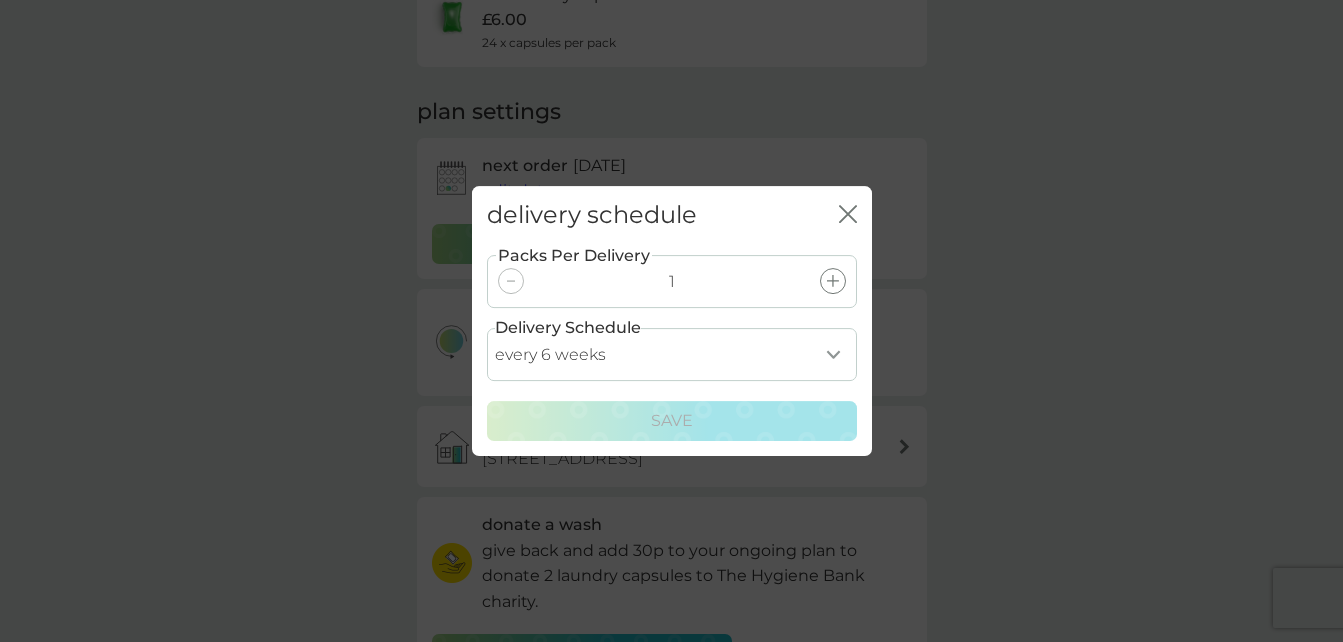click on "Packs Per Delivery 1 Delivery Schedule every 1 week every 2 weeks every 3 weeks every 4 weeks every 5 weeks every 6 weeks every 7 weeks every 8 weeks every 9 weeks every 10 weeks every 11 weeks every 12 weeks every 13 weeks every 14 weeks every 15 weeks every 16 weeks every 17 weeks Save" at bounding box center [672, 343] 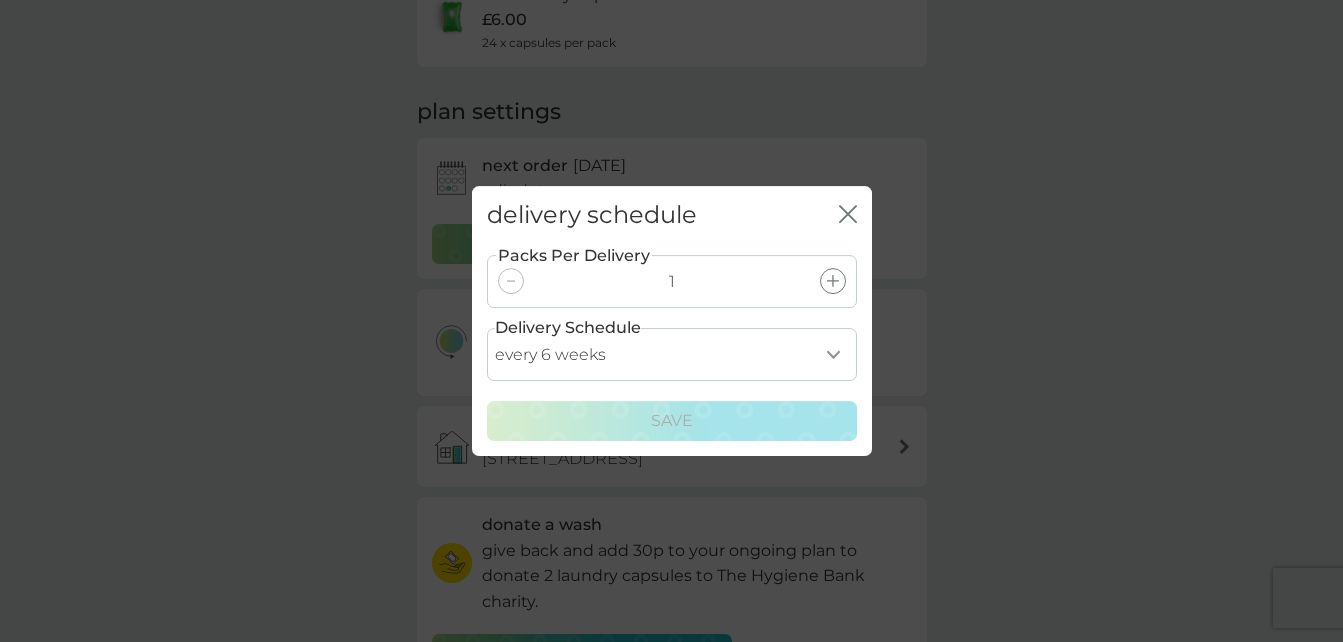 select on "70" 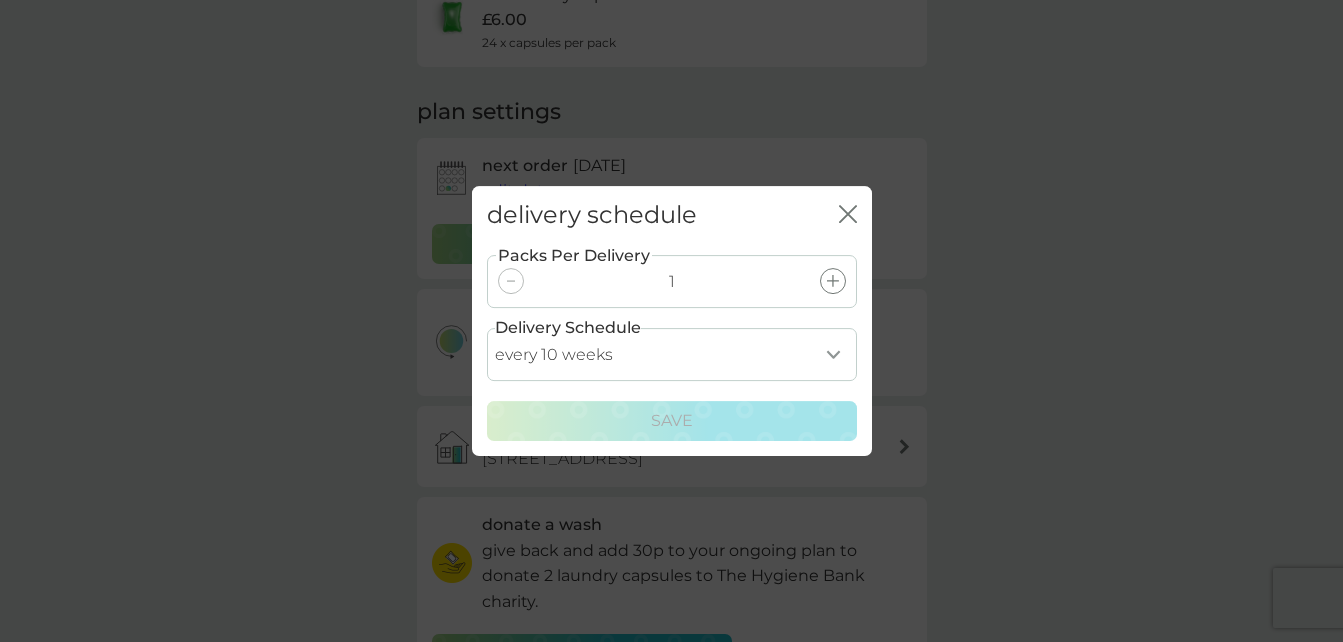 click on "every 1 week every 2 weeks every 3 weeks every 4 weeks every 5 weeks every 6 weeks every 7 weeks every 8 weeks every 9 weeks every 10 weeks every 11 weeks every 12 weeks every 13 weeks every 14 weeks every 15 weeks every 16 weeks every 17 weeks" at bounding box center [672, 354] 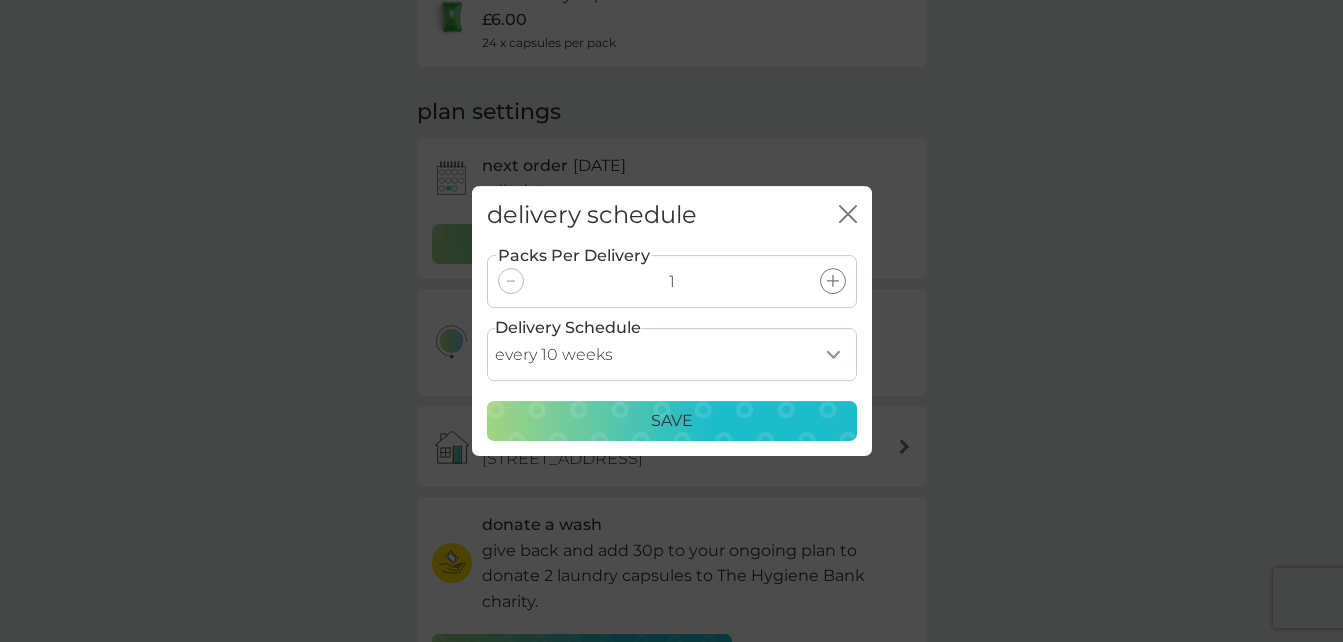 click on "Save" at bounding box center (672, 421) 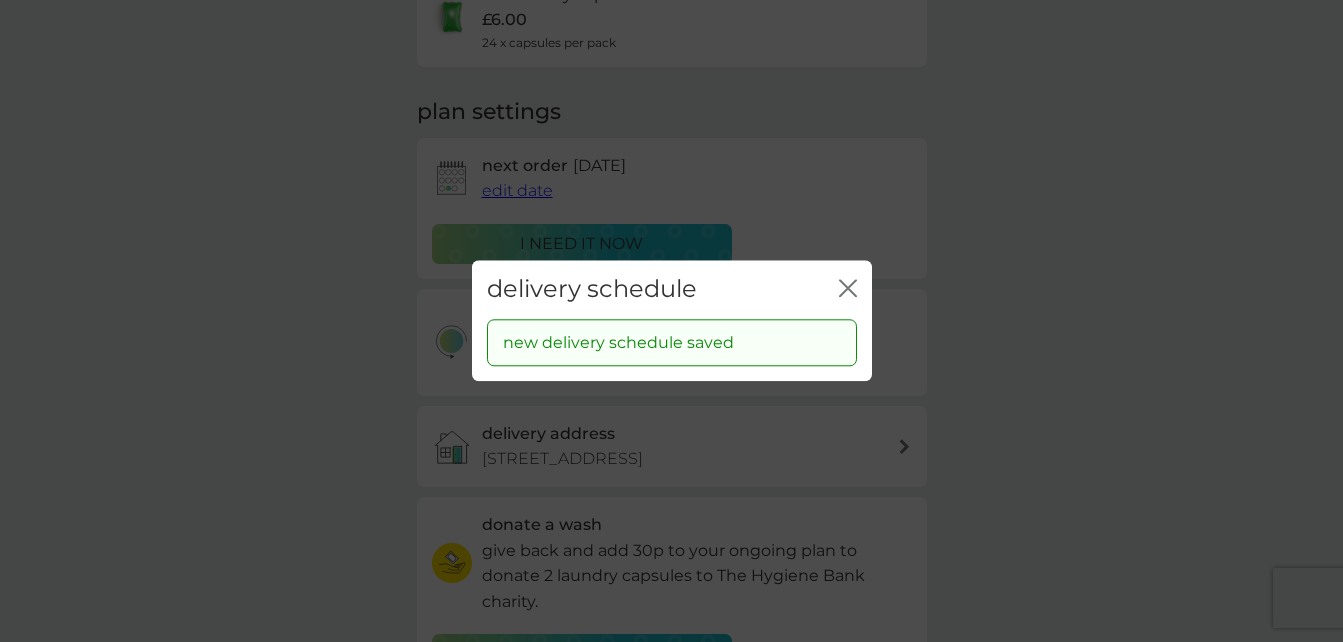 click on "delivery schedule close" at bounding box center [672, 289] 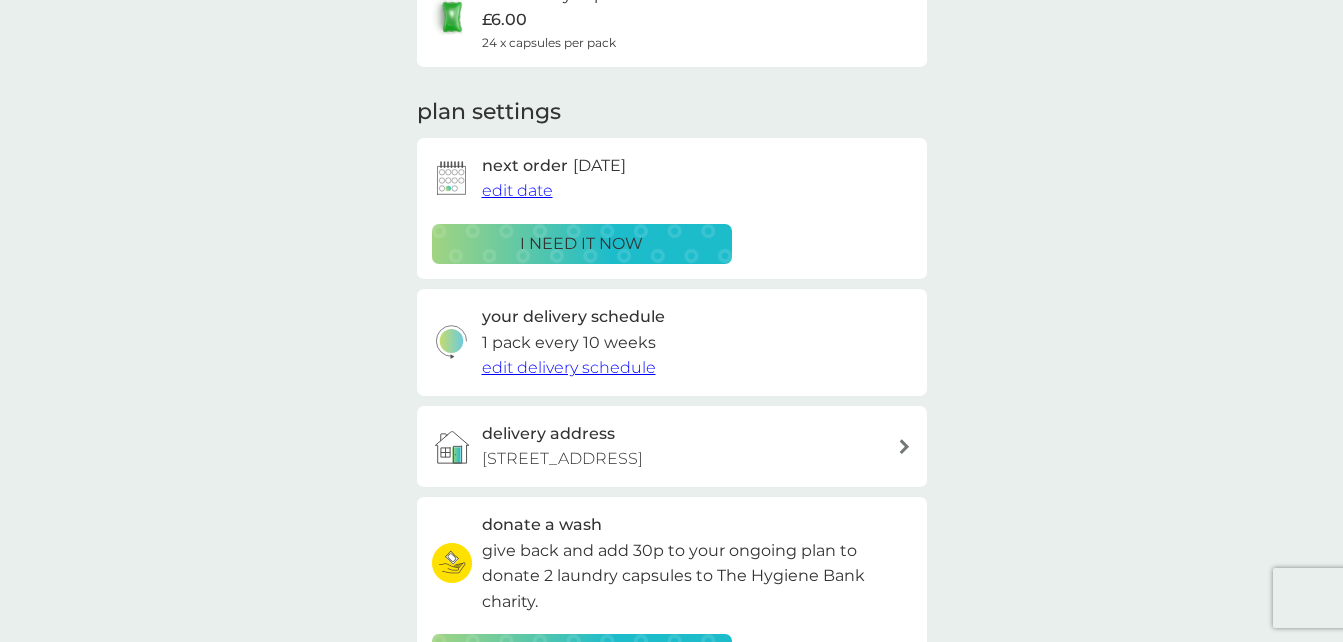 scroll, scrollTop: 0, scrollLeft: 0, axis: both 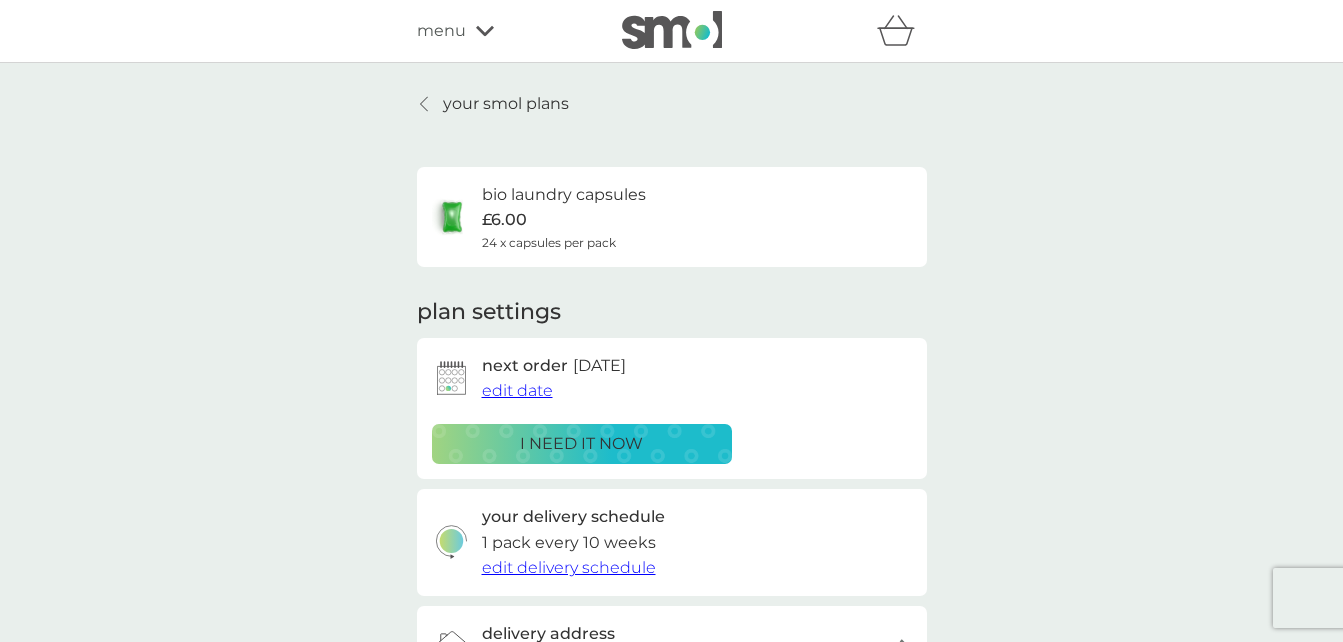click on "your smol plans" at bounding box center [506, 104] 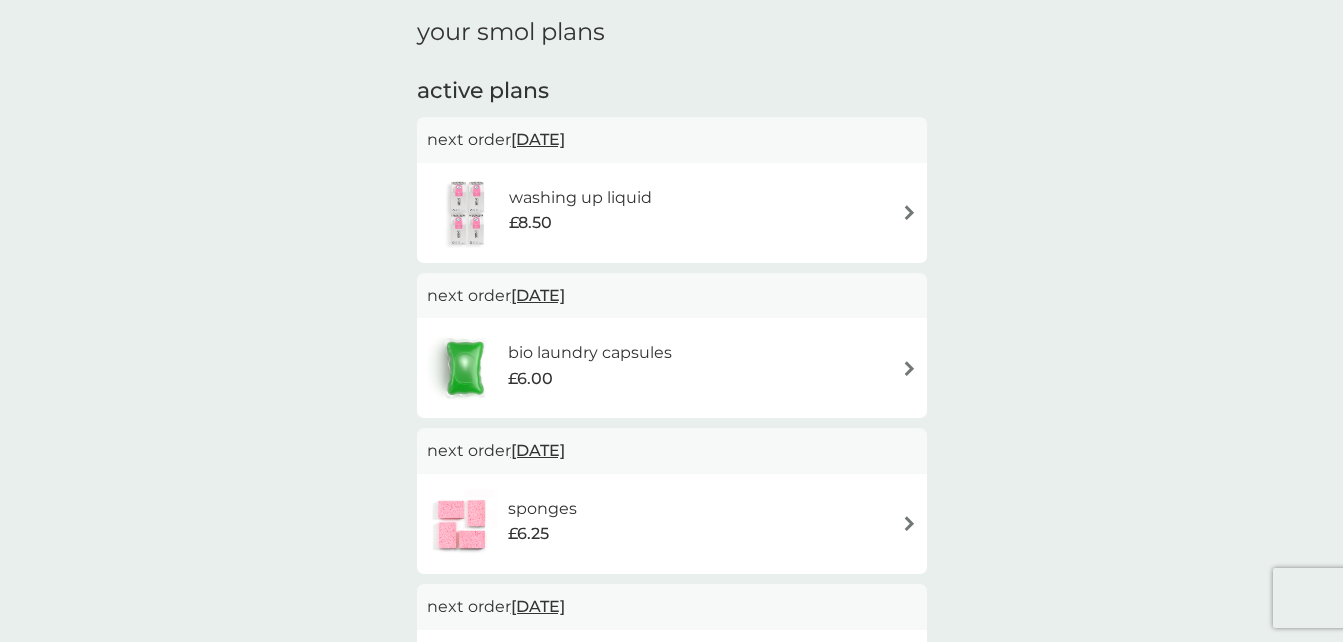 scroll, scrollTop: 0, scrollLeft: 0, axis: both 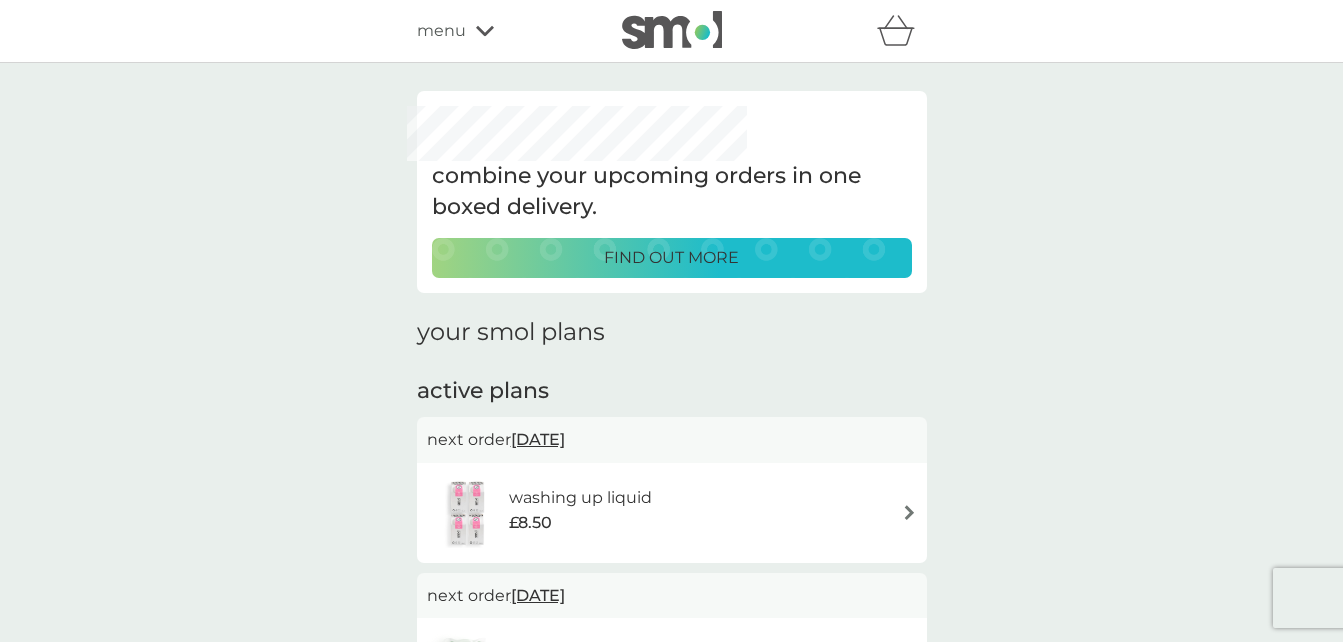 click on "menu" at bounding box center [441, 31] 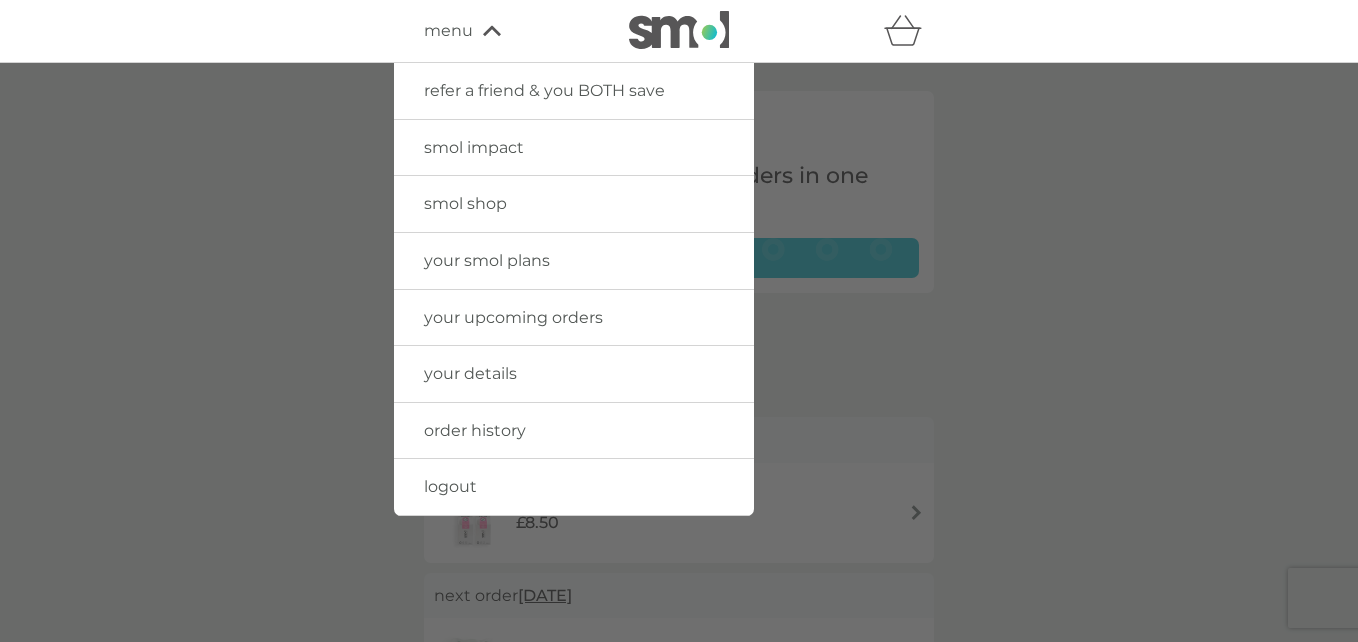 click on "smol shop" at bounding box center (465, 203) 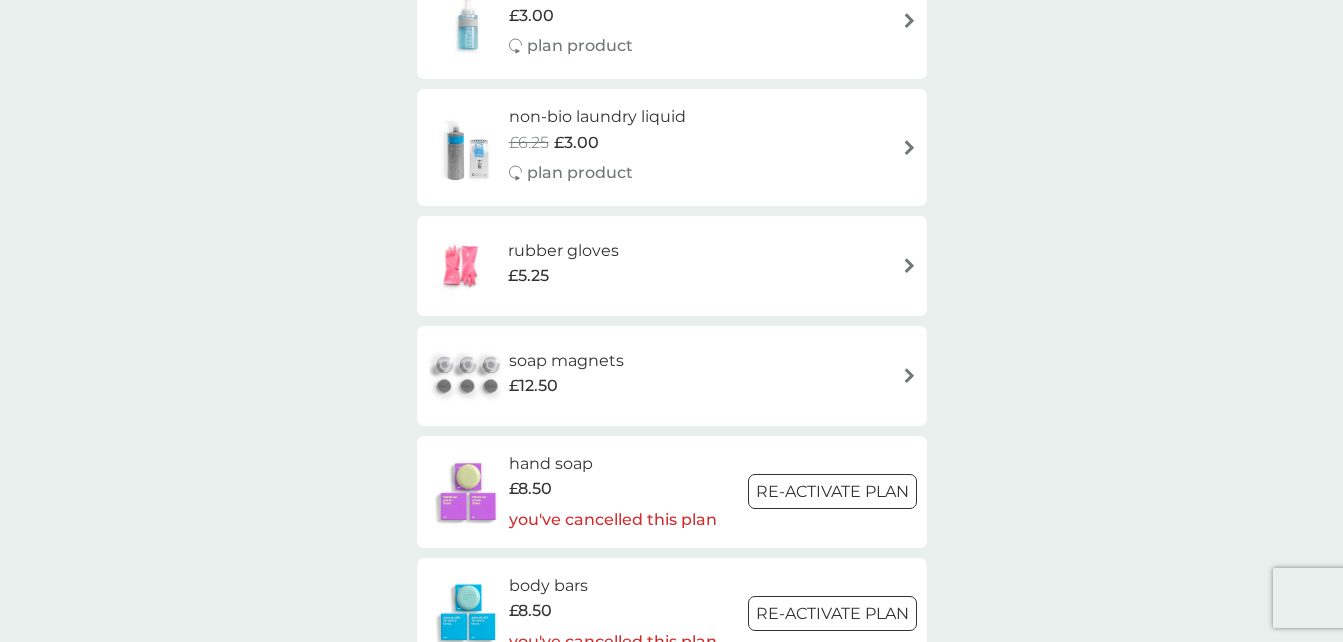 scroll, scrollTop: 1300, scrollLeft: 0, axis: vertical 